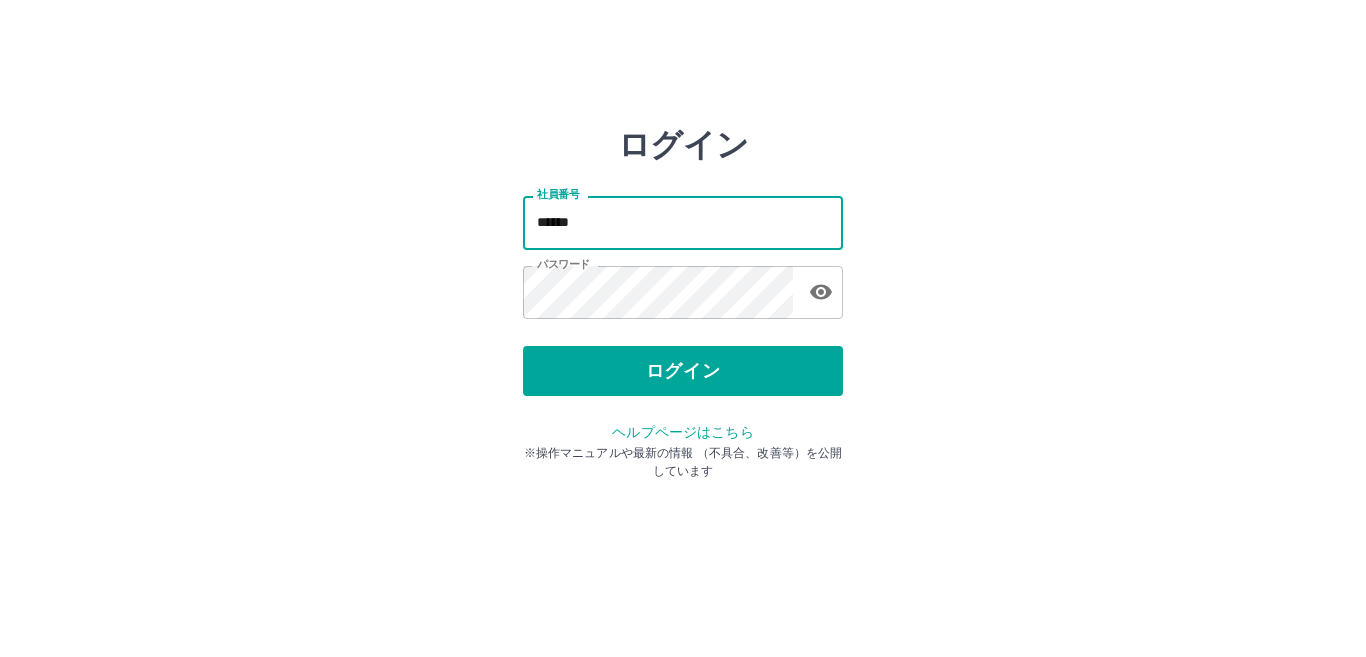 scroll, scrollTop: 0, scrollLeft: 0, axis: both 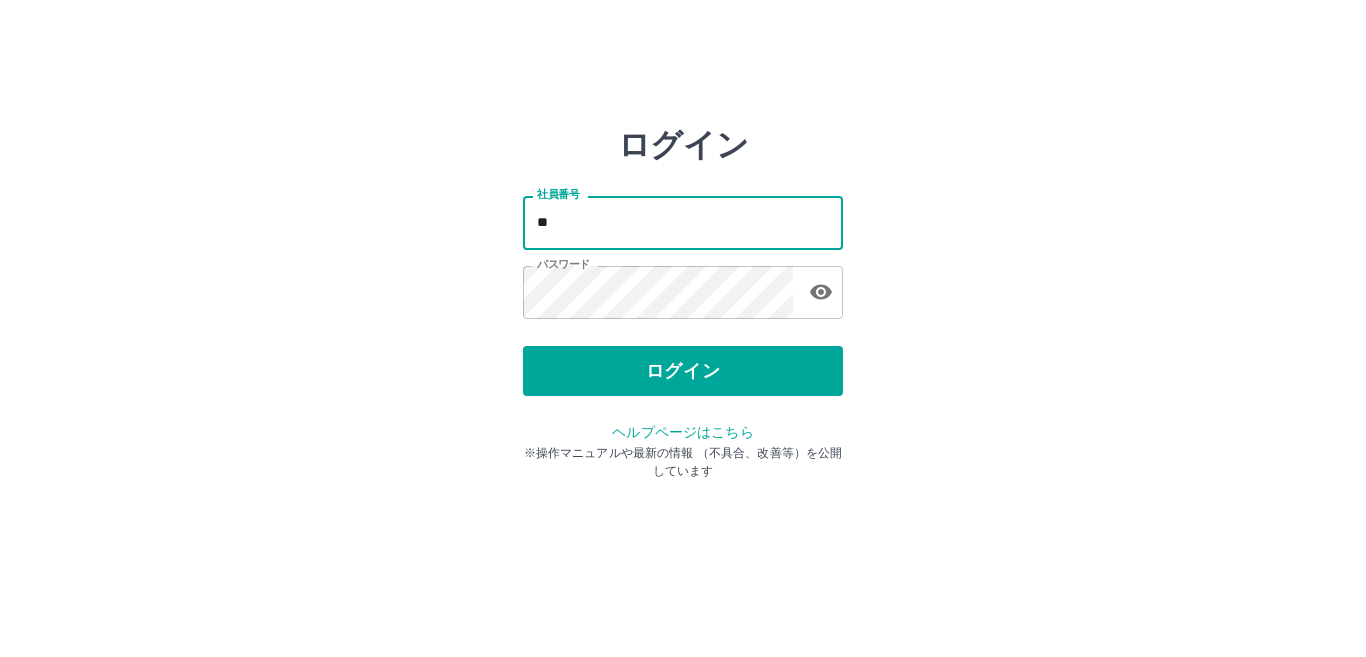 type on "*" 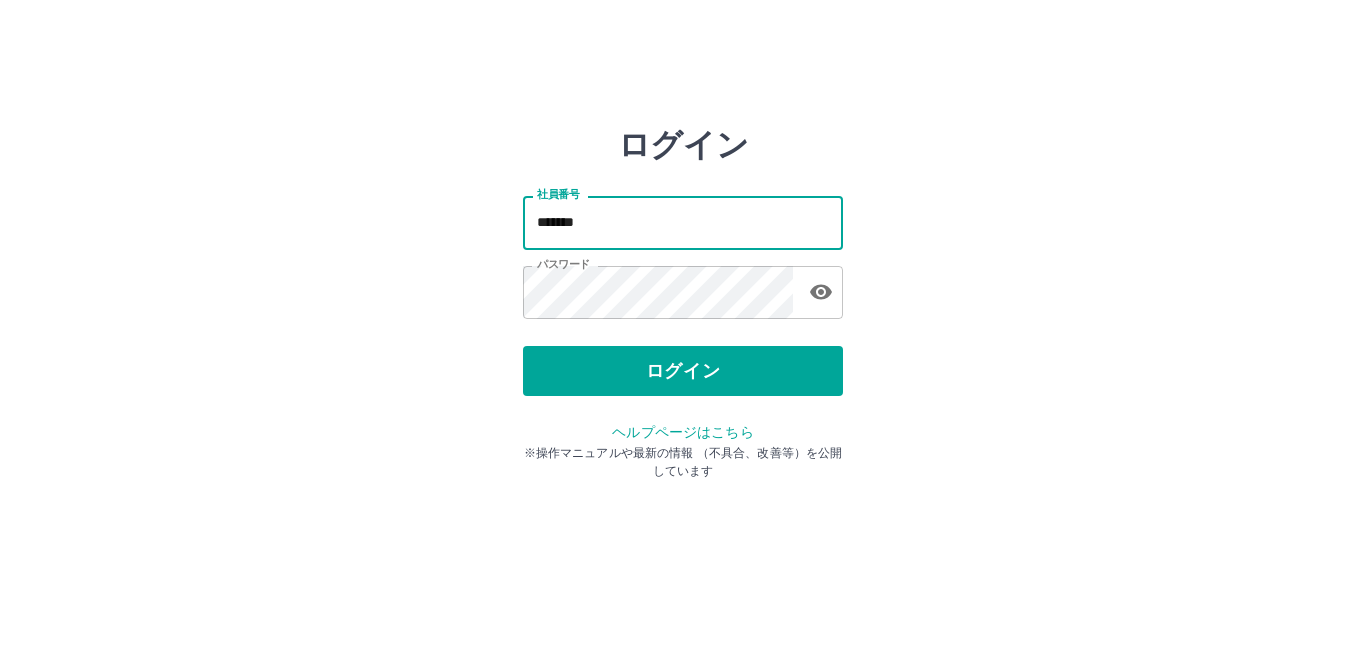 type on "*******" 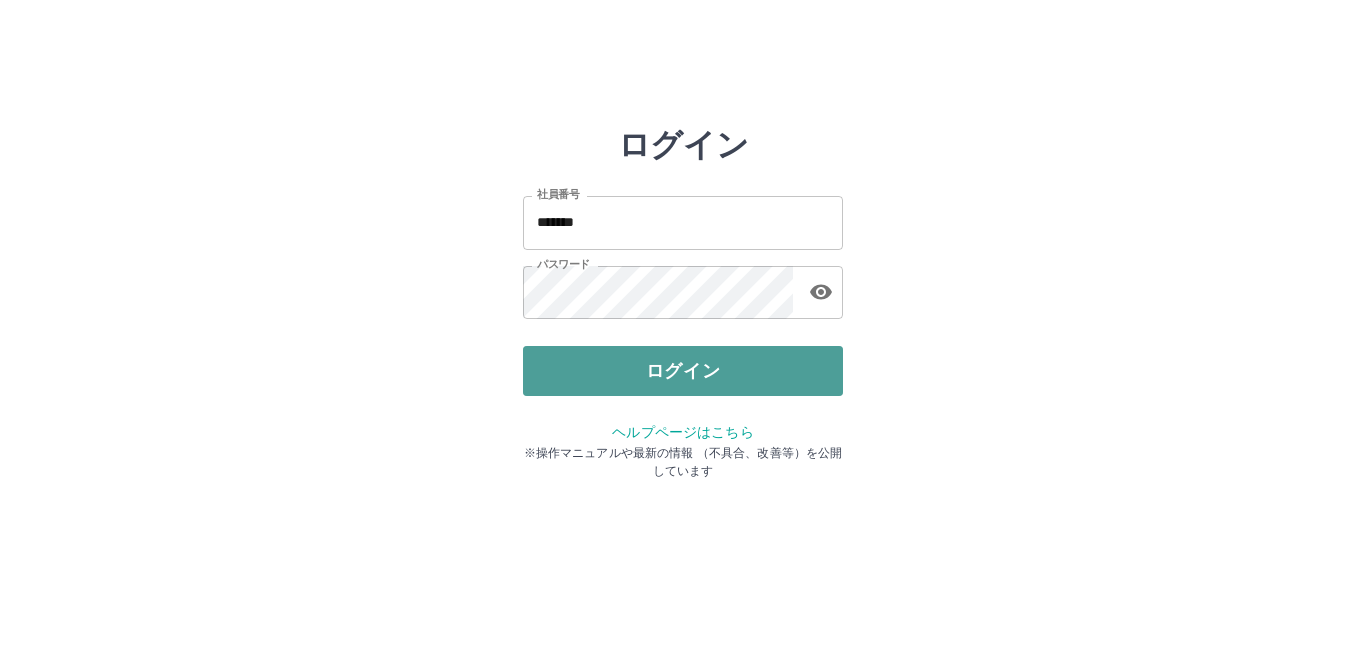 click on "ログイン" at bounding box center (683, 371) 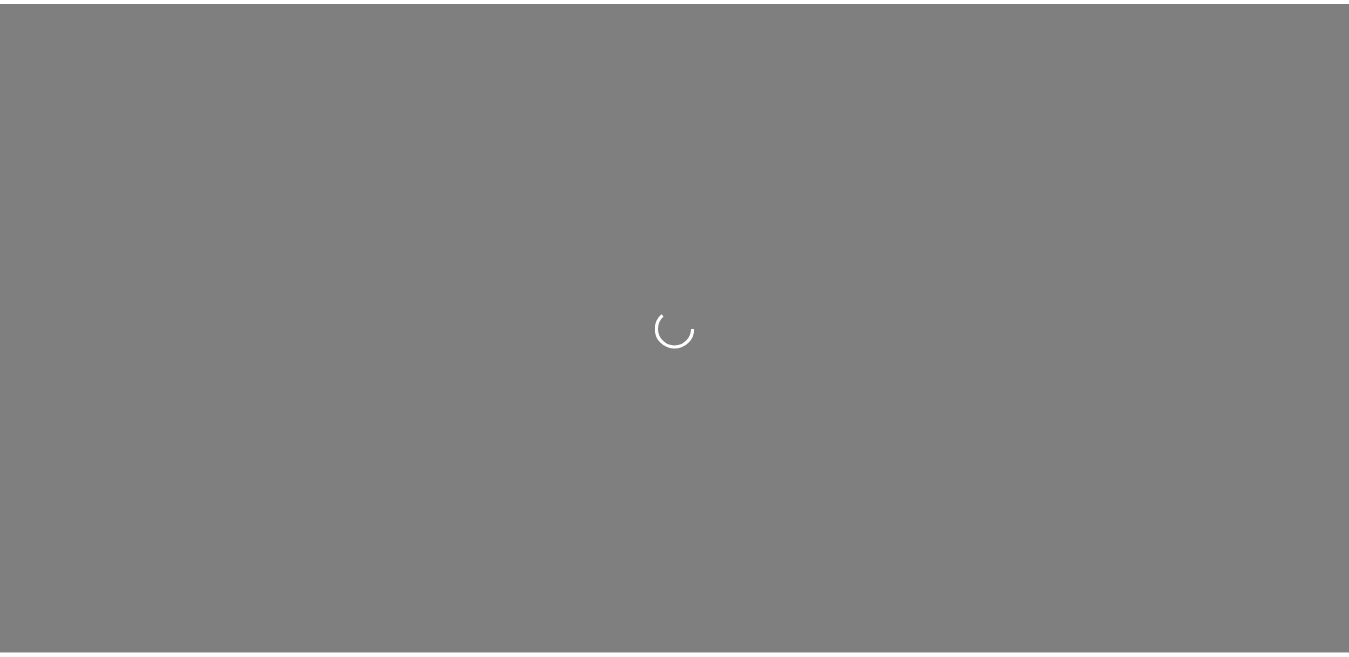 scroll, scrollTop: 0, scrollLeft: 0, axis: both 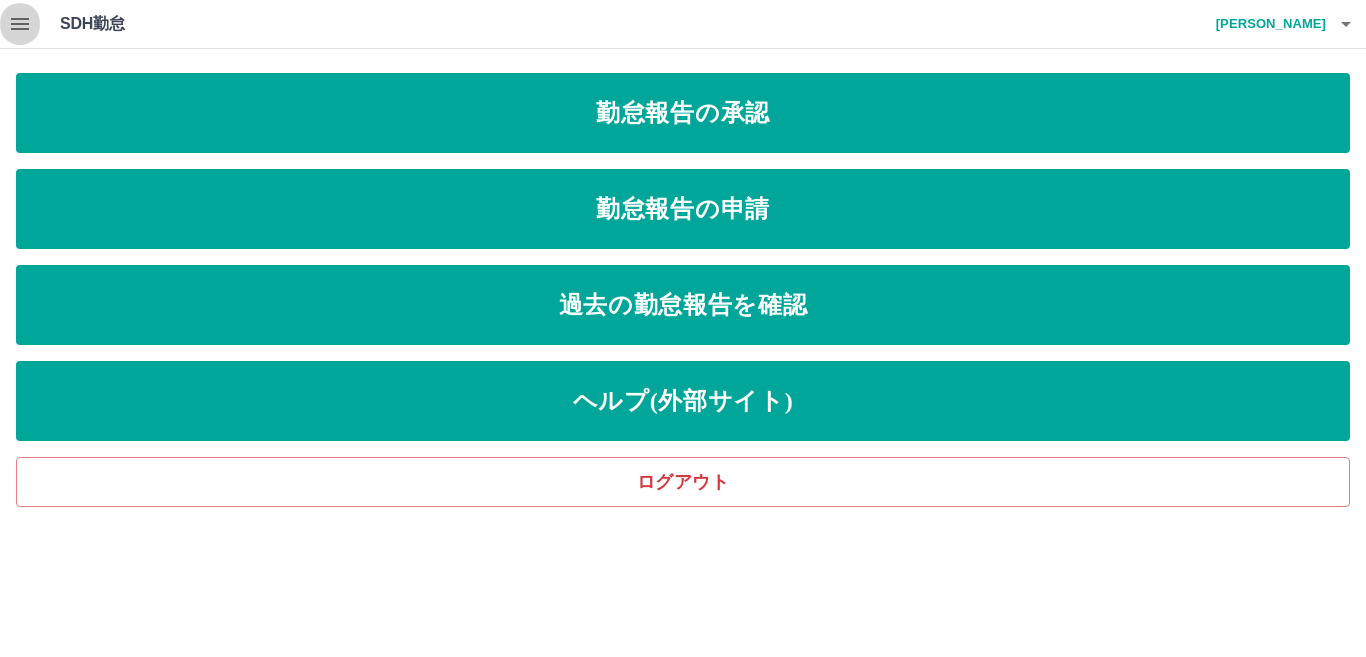 click 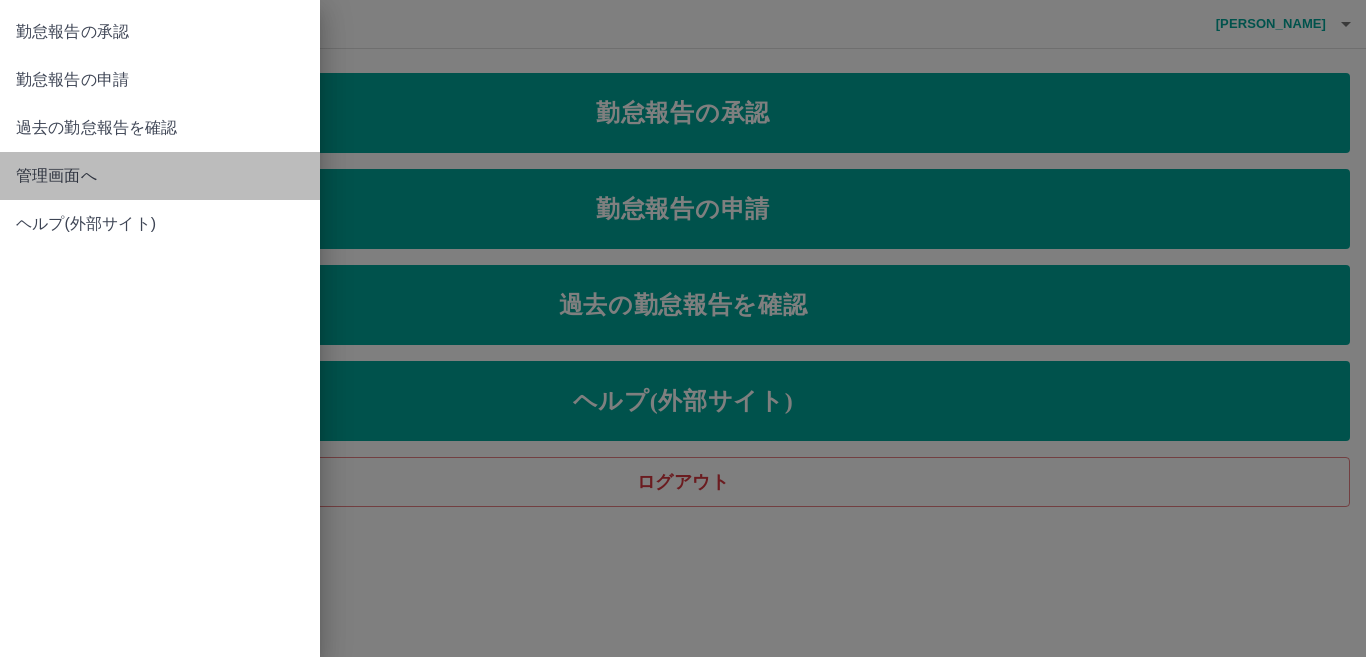 click on "管理画面へ" at bounding box center [160, 176] 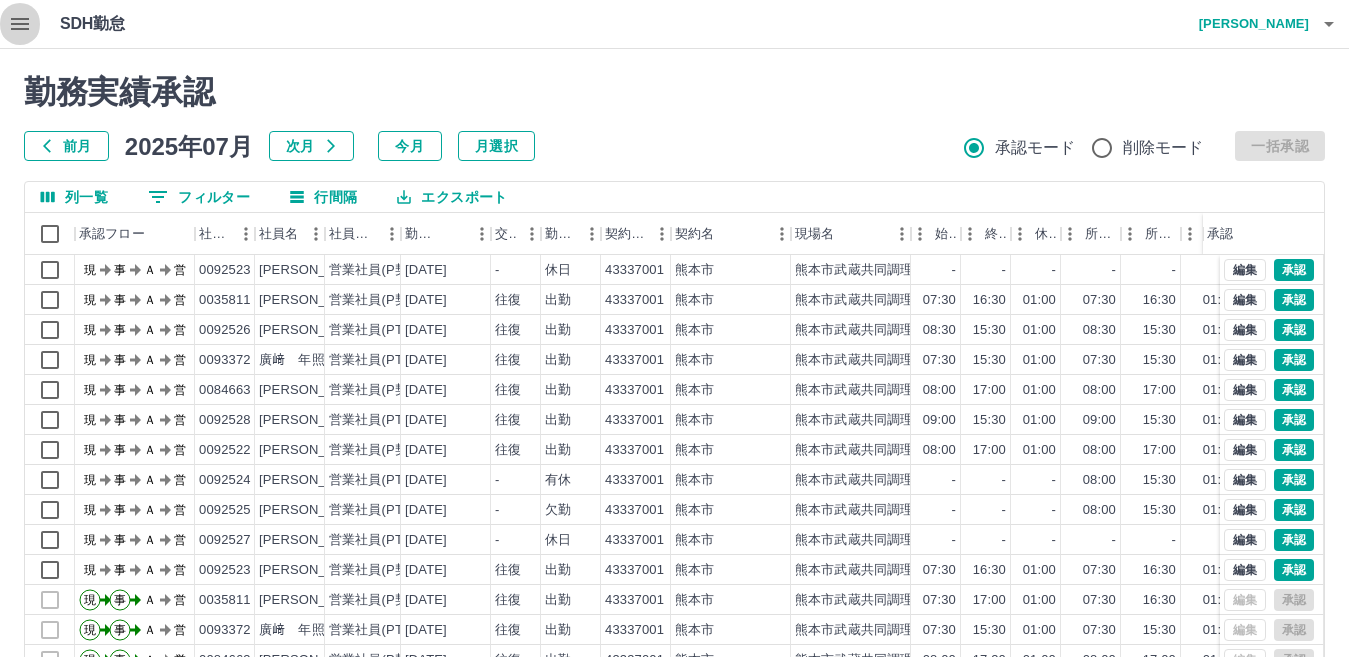 click 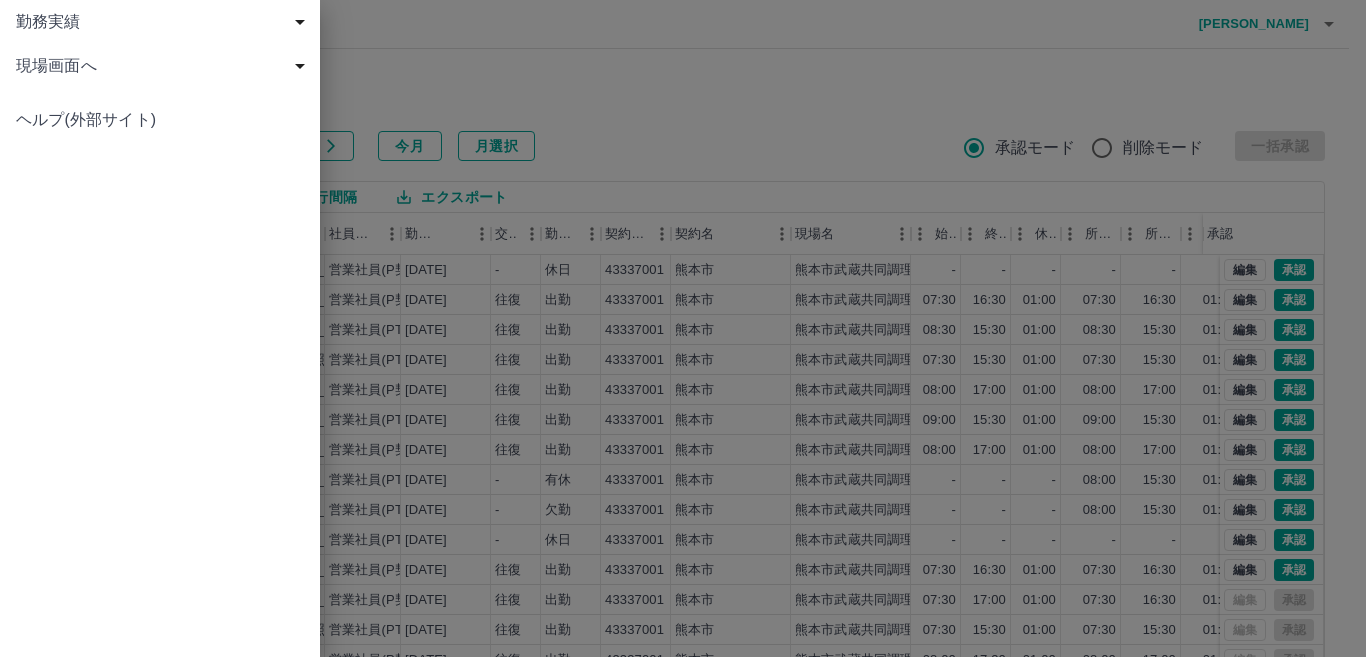 click on "現場画面へ" at bounding box center [164, 66] 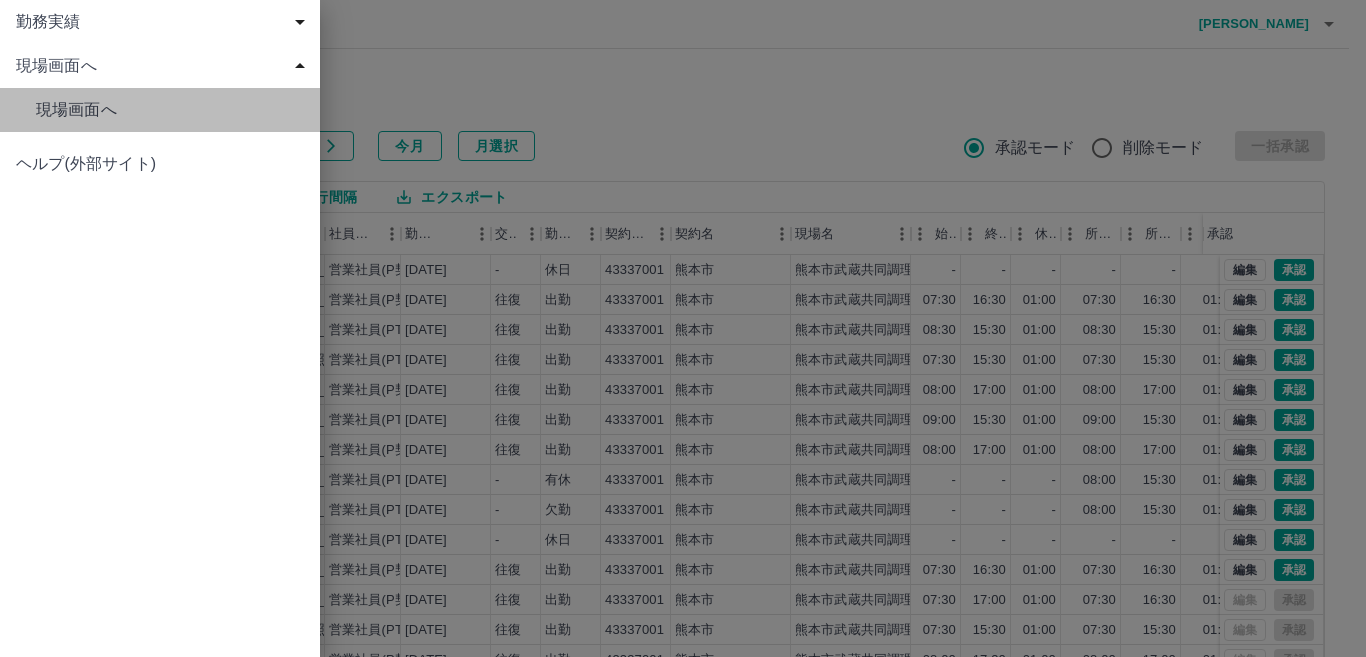 click on "現場画面へ" at bounding box center (160, 110) 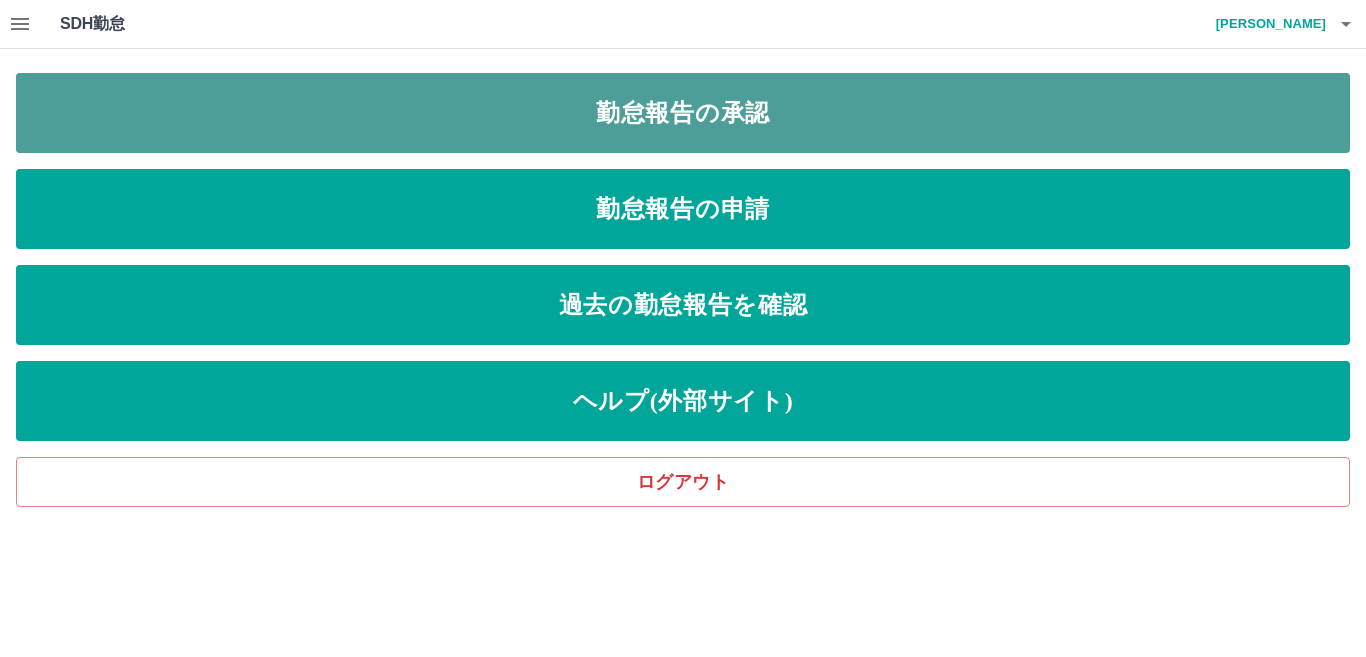 click on "勤怠報告の承認" at bounding box center [683, 113] 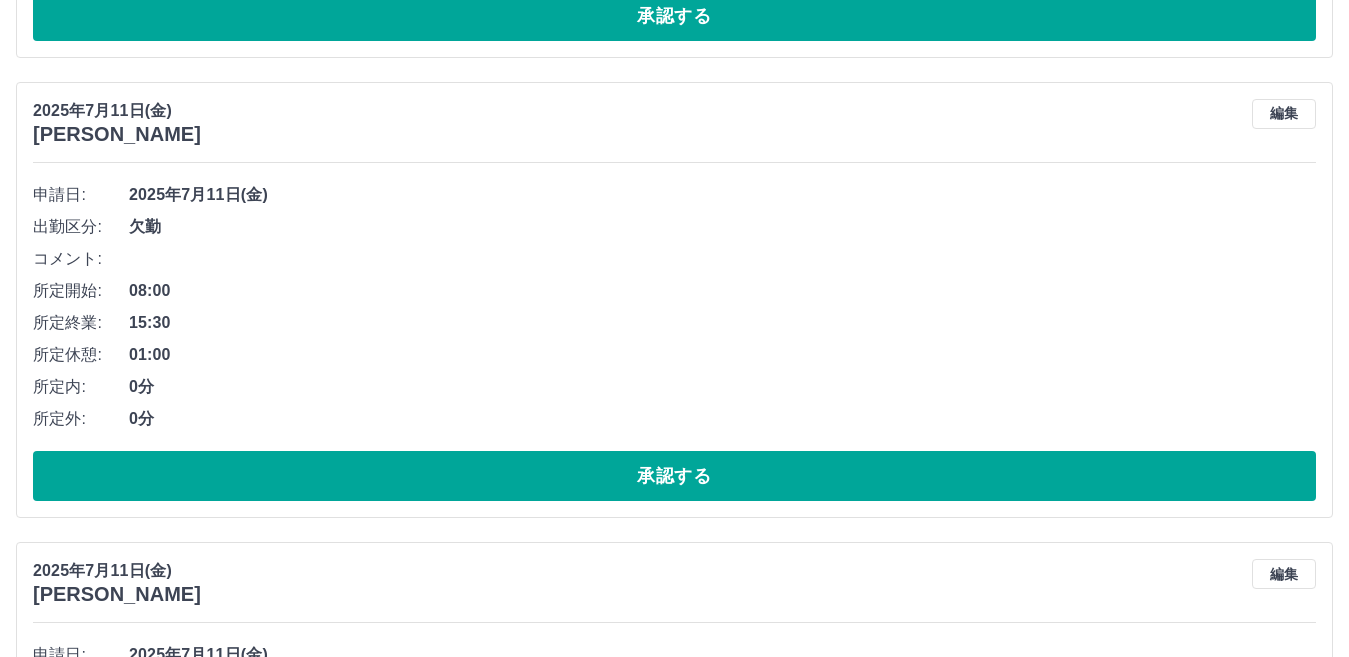 scroll, scrollTop: 4800, scrollLeft: 0, axis: vertical 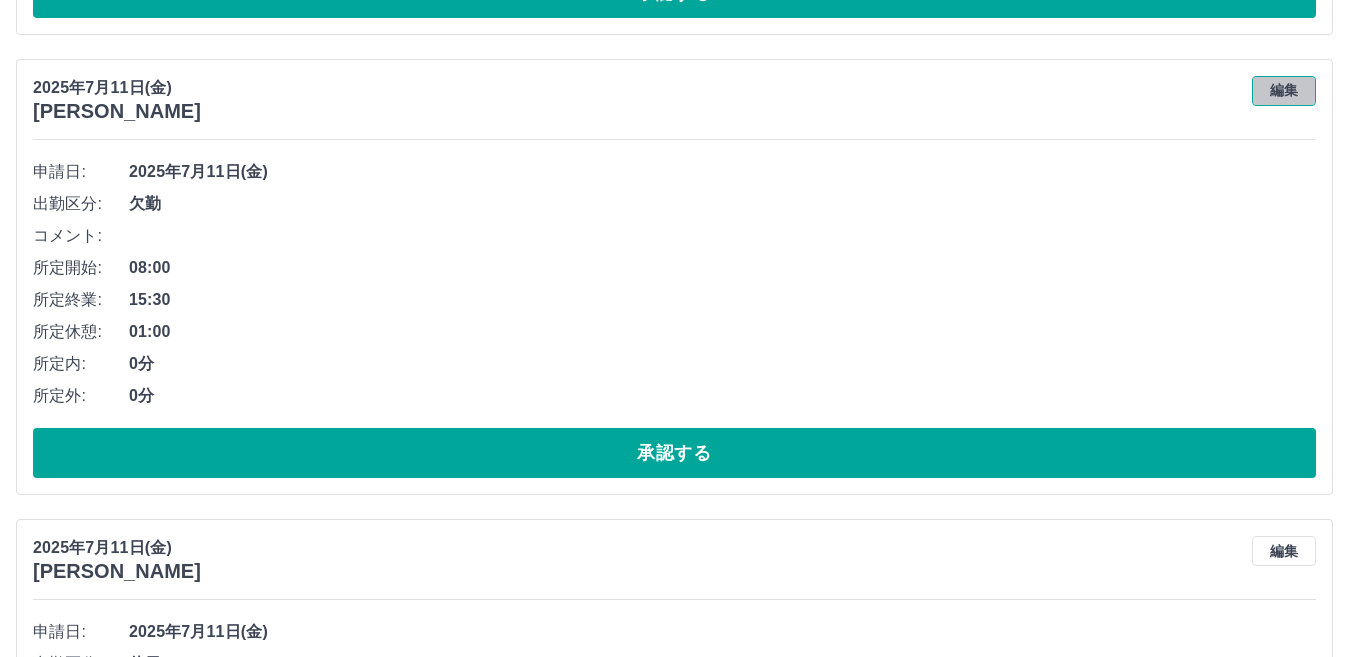 click on "編集" at bounding box center (1284, 91) 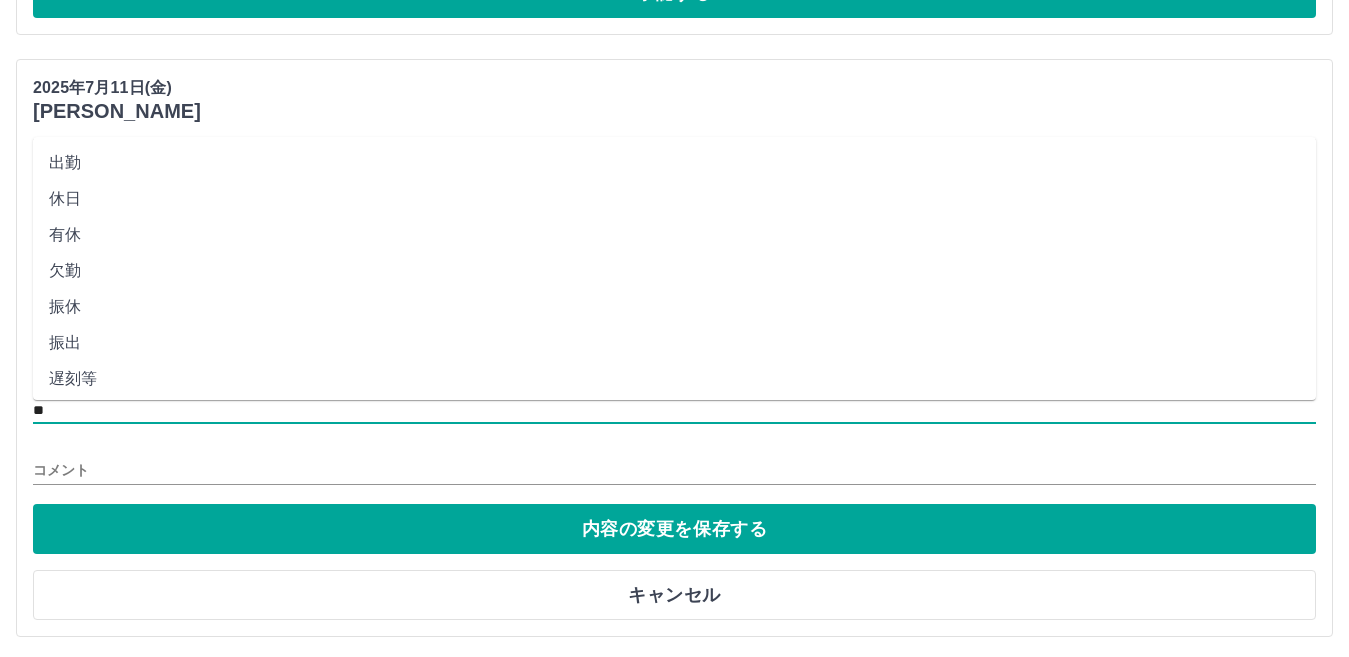 click on "**" at bounding box center (674, 410) 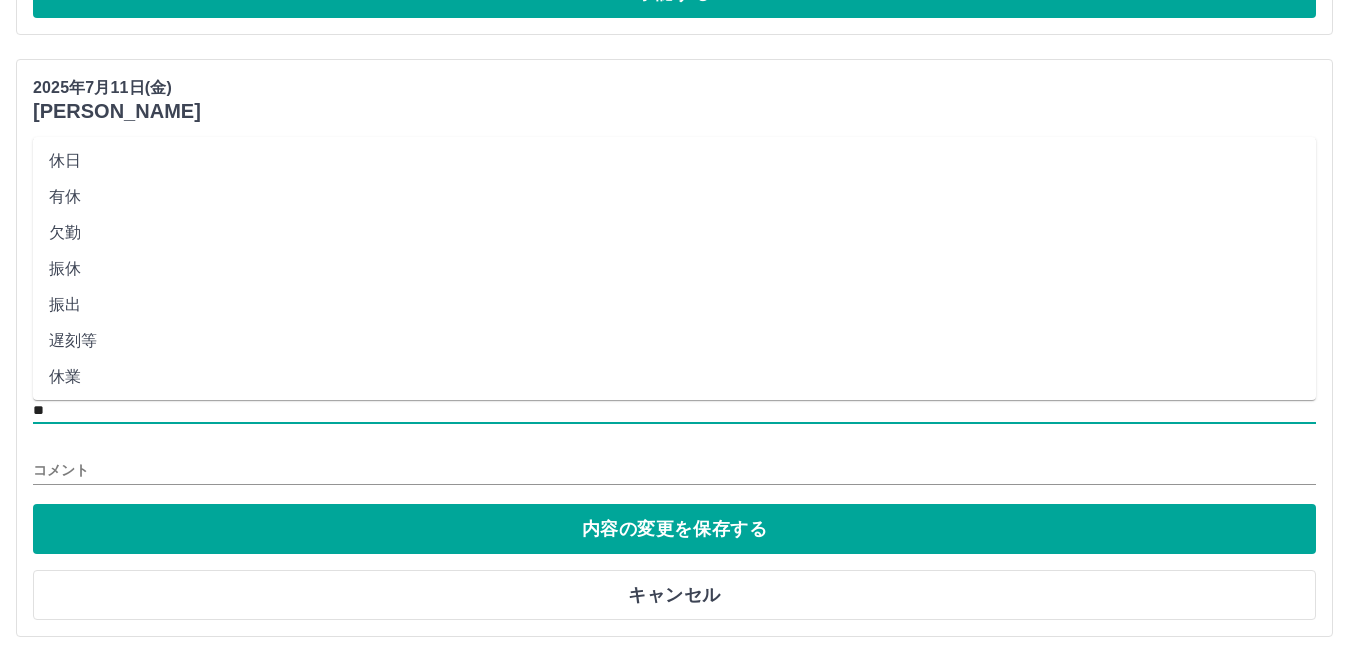 scroll, scrollTop: 0, scrollLeft: 0, axis: both 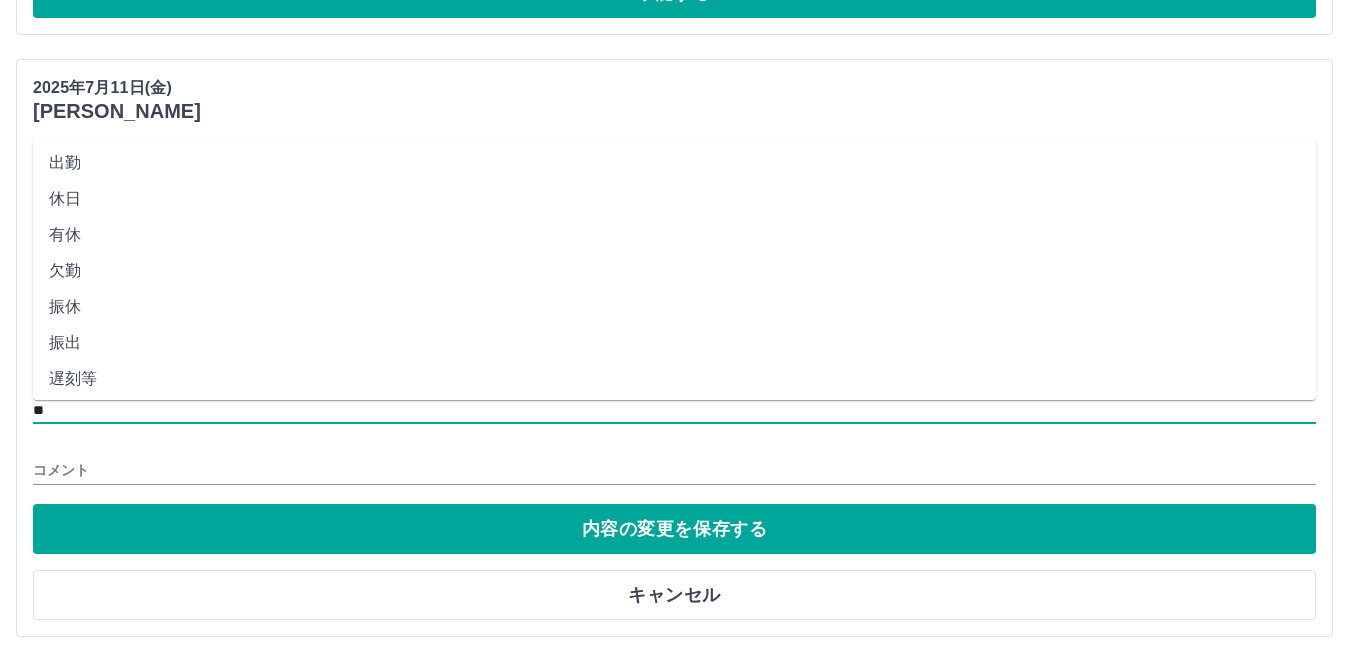 click on "有休" at bounding box center [674, 235] 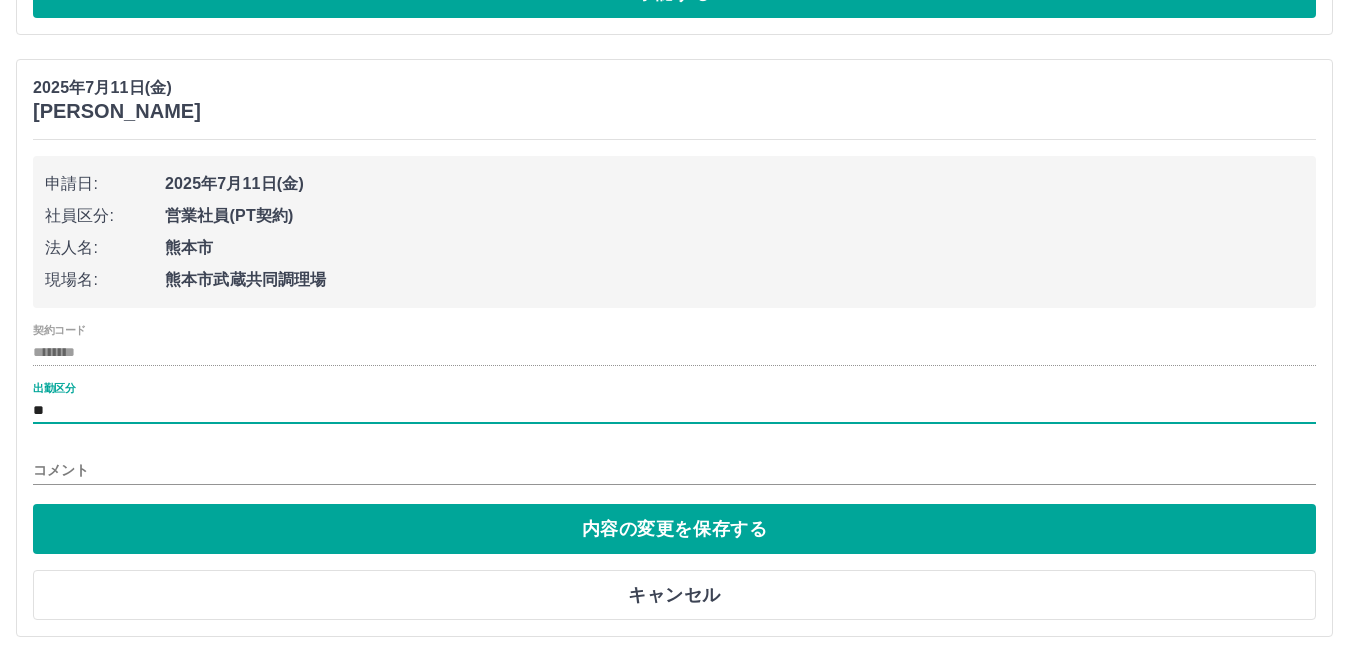 click on "コメント" at bounding box center [674, 470] 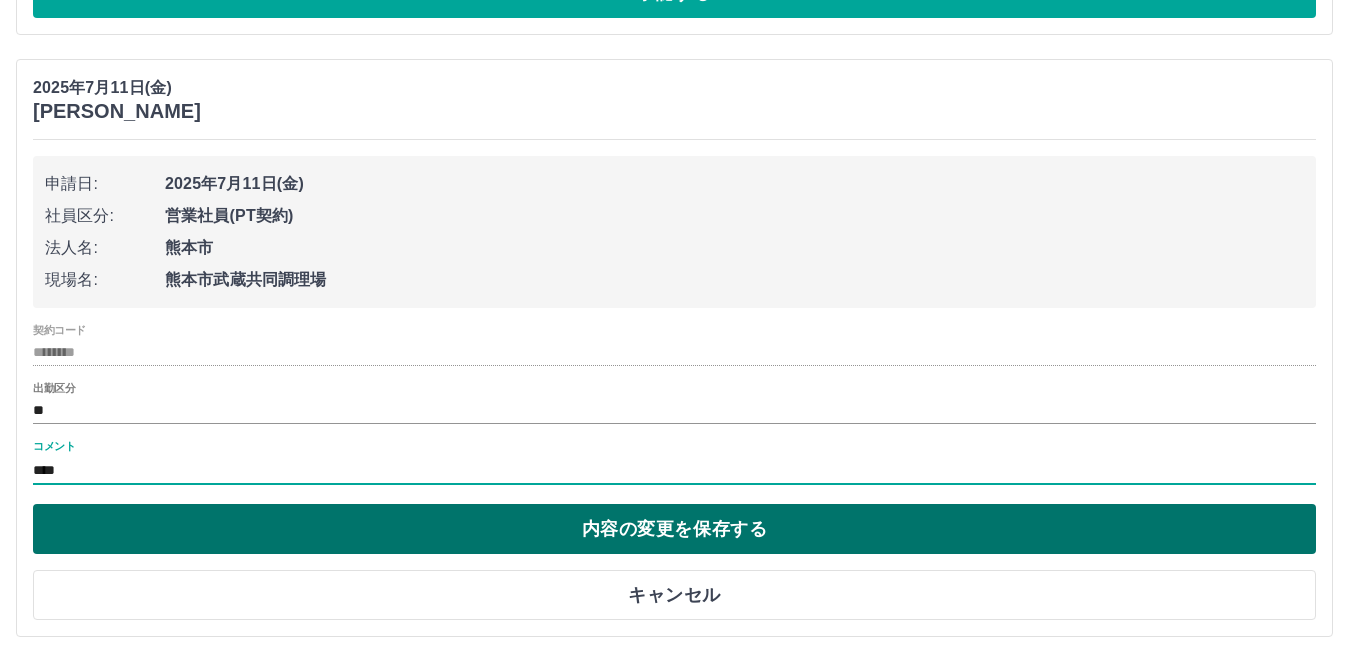 type on "****" 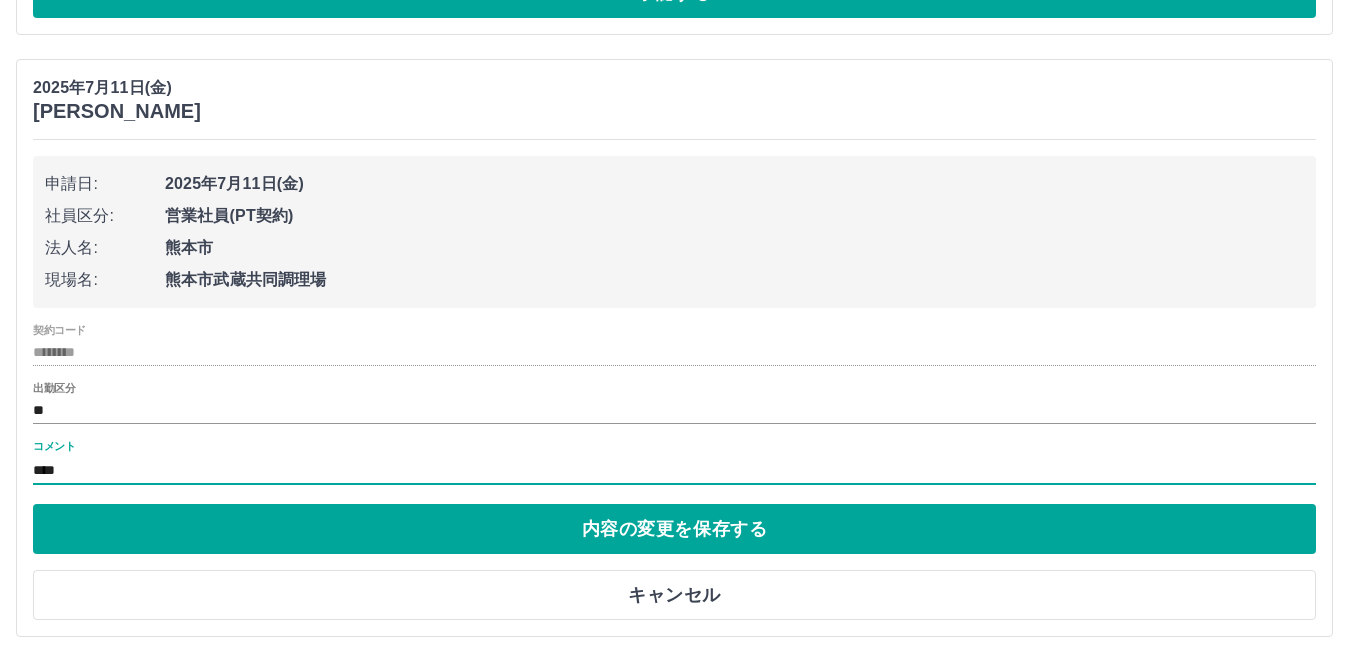 click on "内容の変更を保存する" at bounding box center [674, 529] 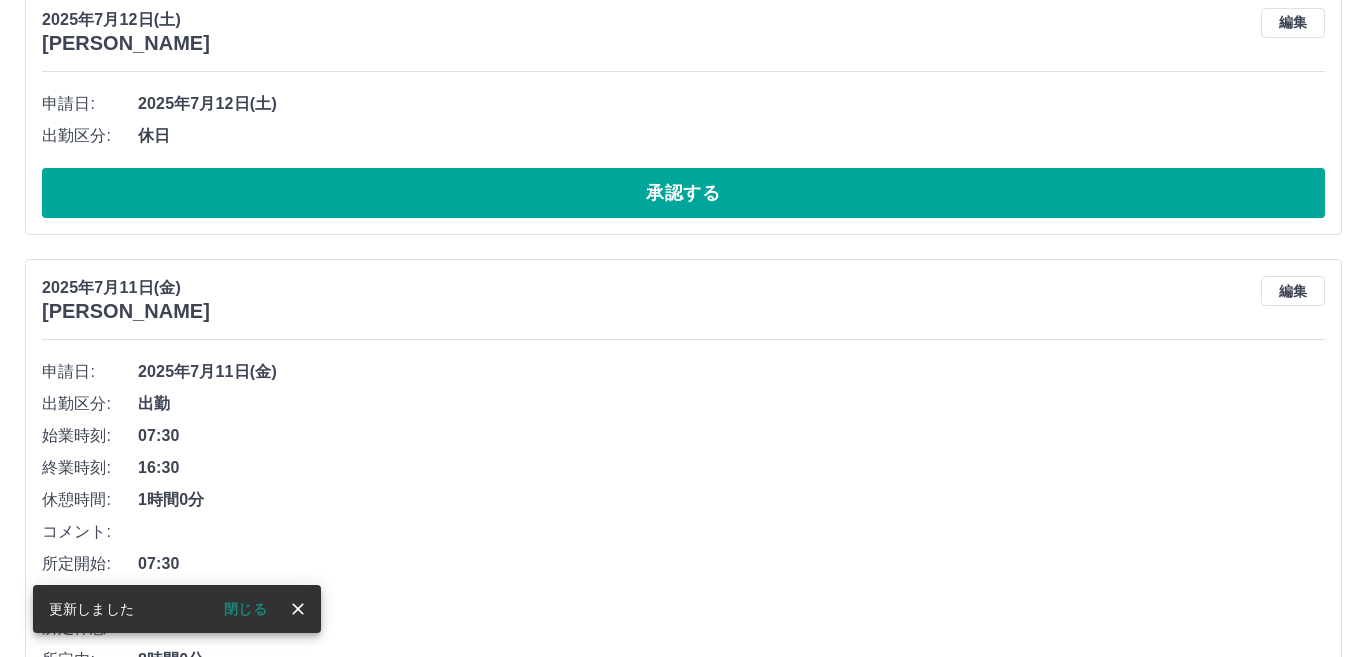 scroll, scrollTop: 0, scrollLeft: 0, axis: both 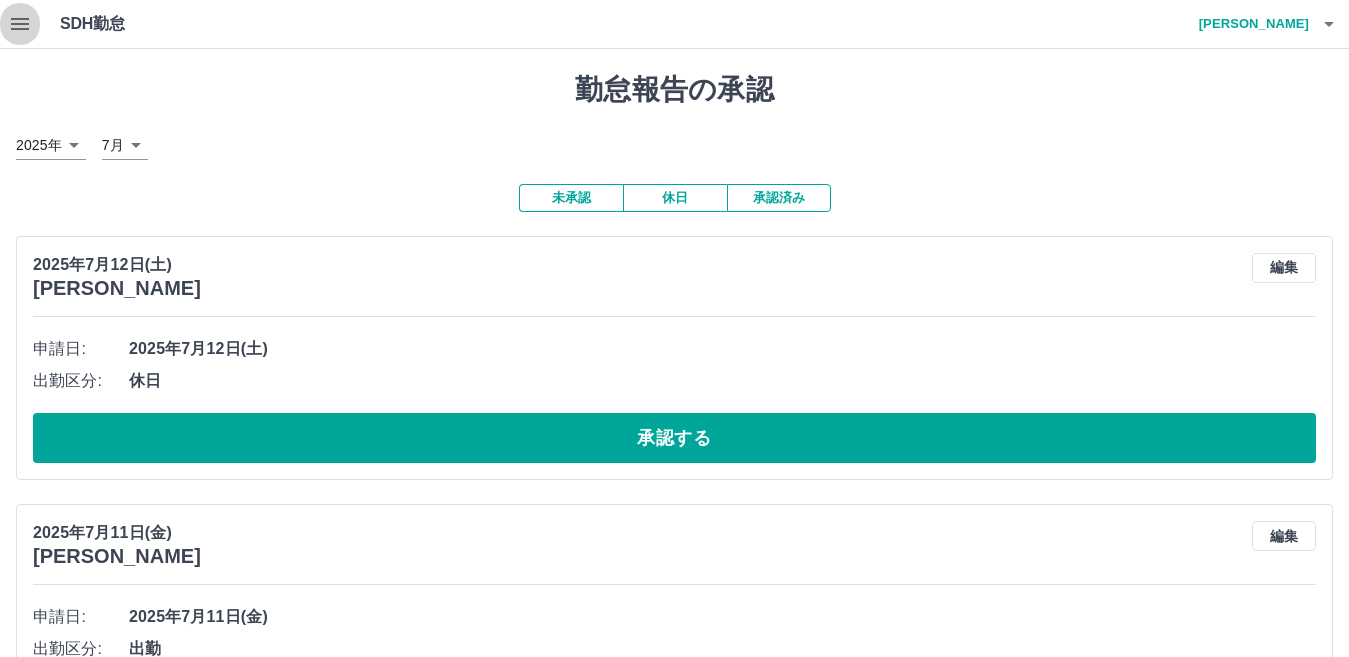 click at bounding box center [20, 24] 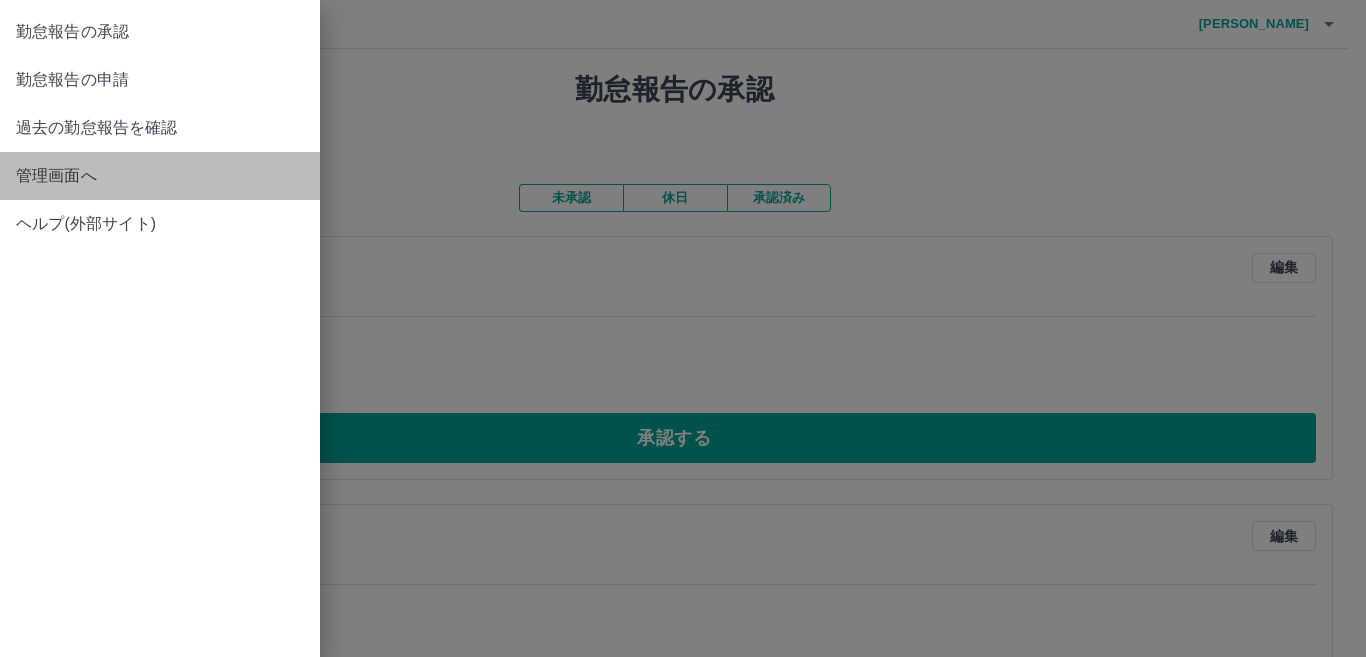 click on "管理画面へ" at bounding box center [160, 176] 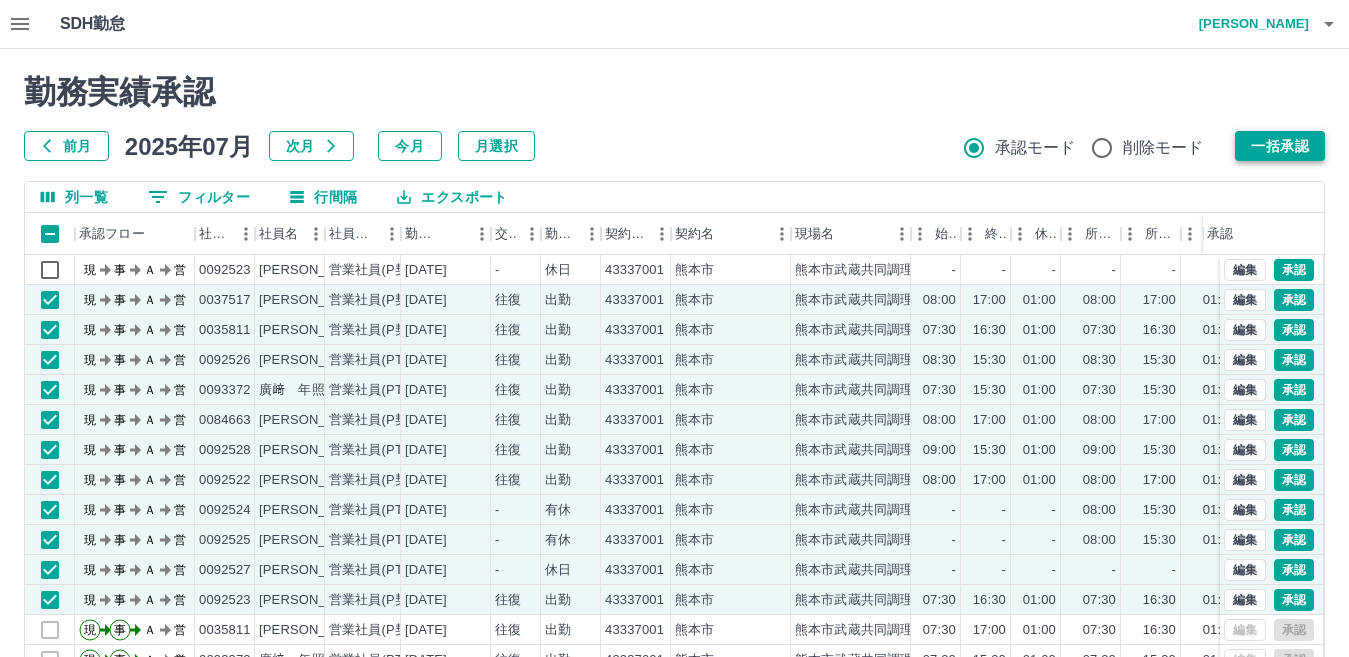 click on "一括承認" at bounding box center (1280, 146) 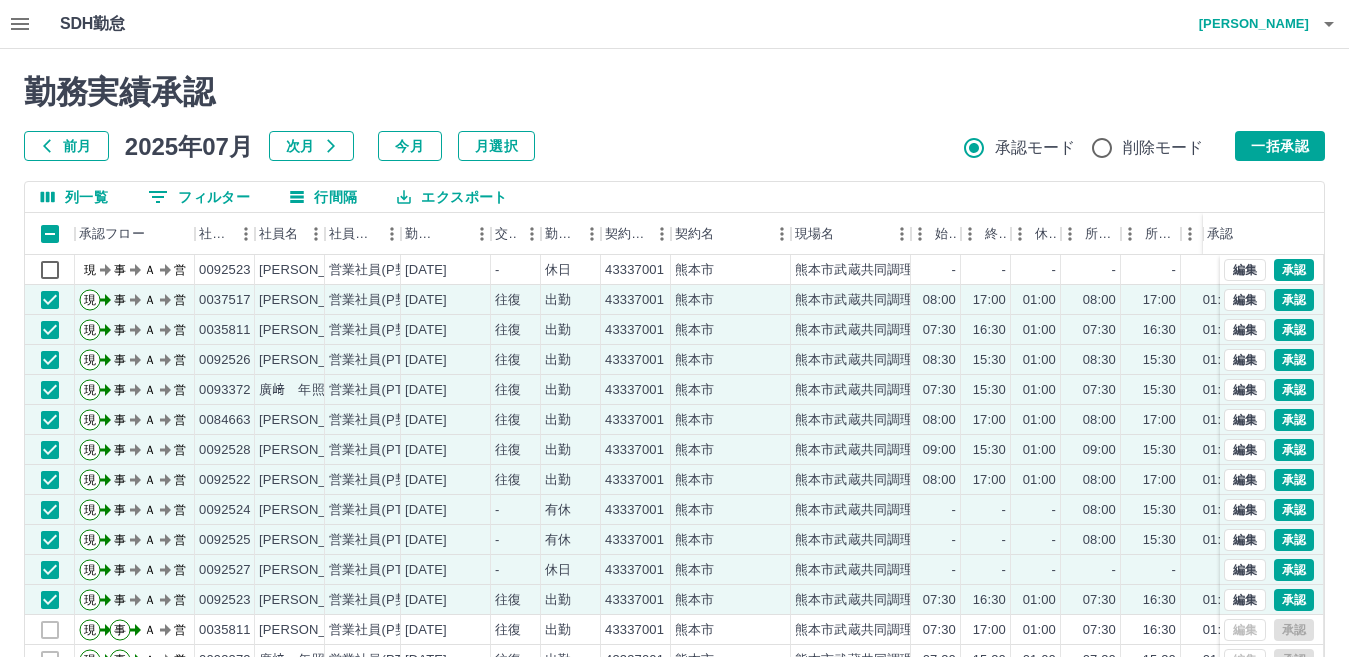 click 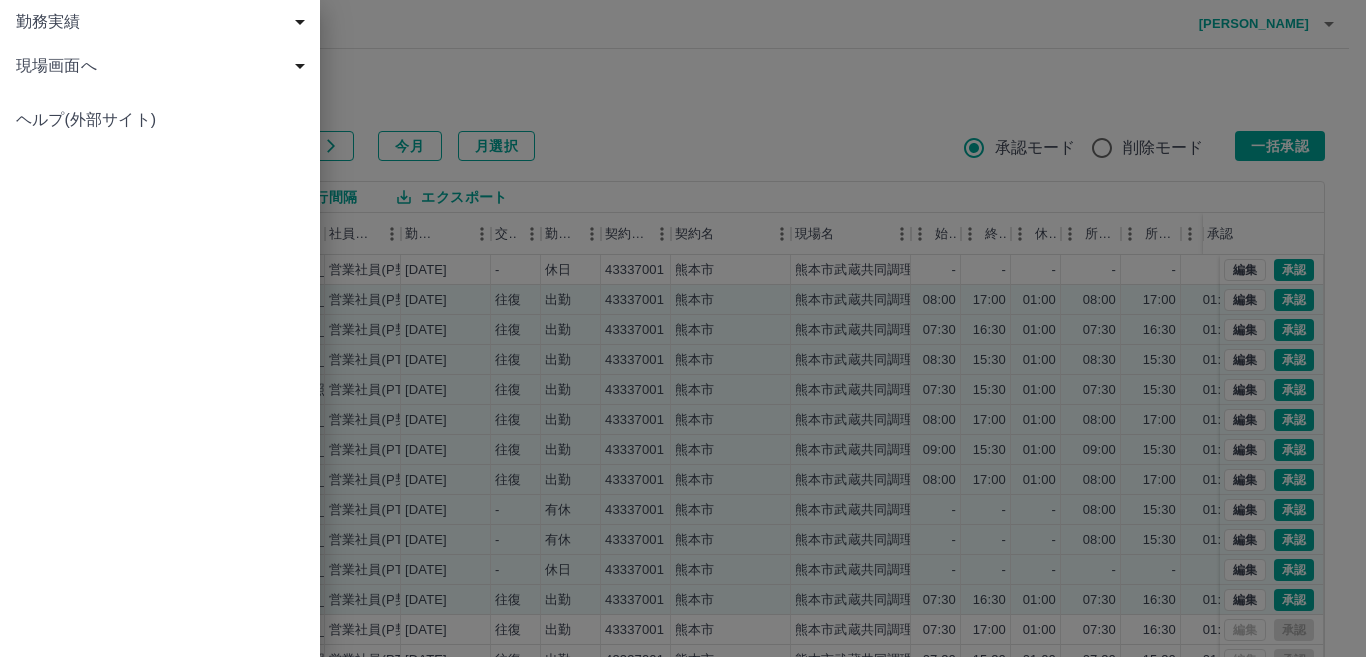 click on "現場画面へ" at bounding box center (164, 66) 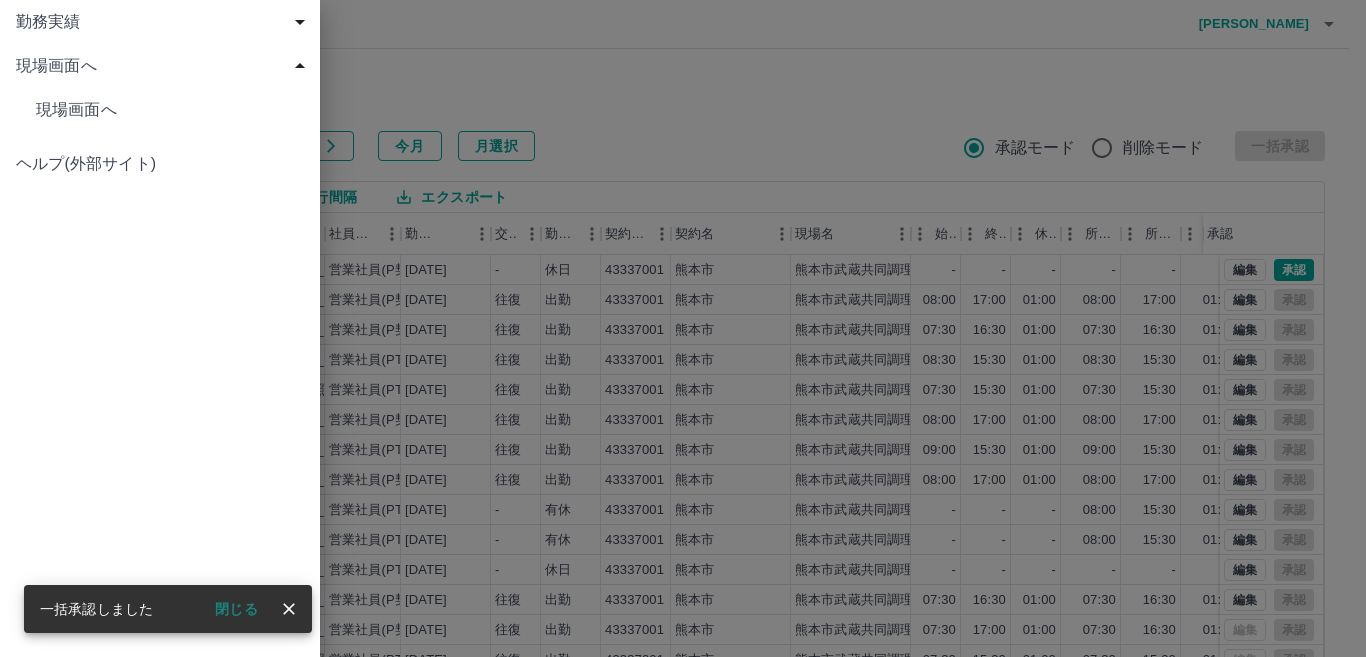 click on "現場画面へ" at bounding box center (160, 110) 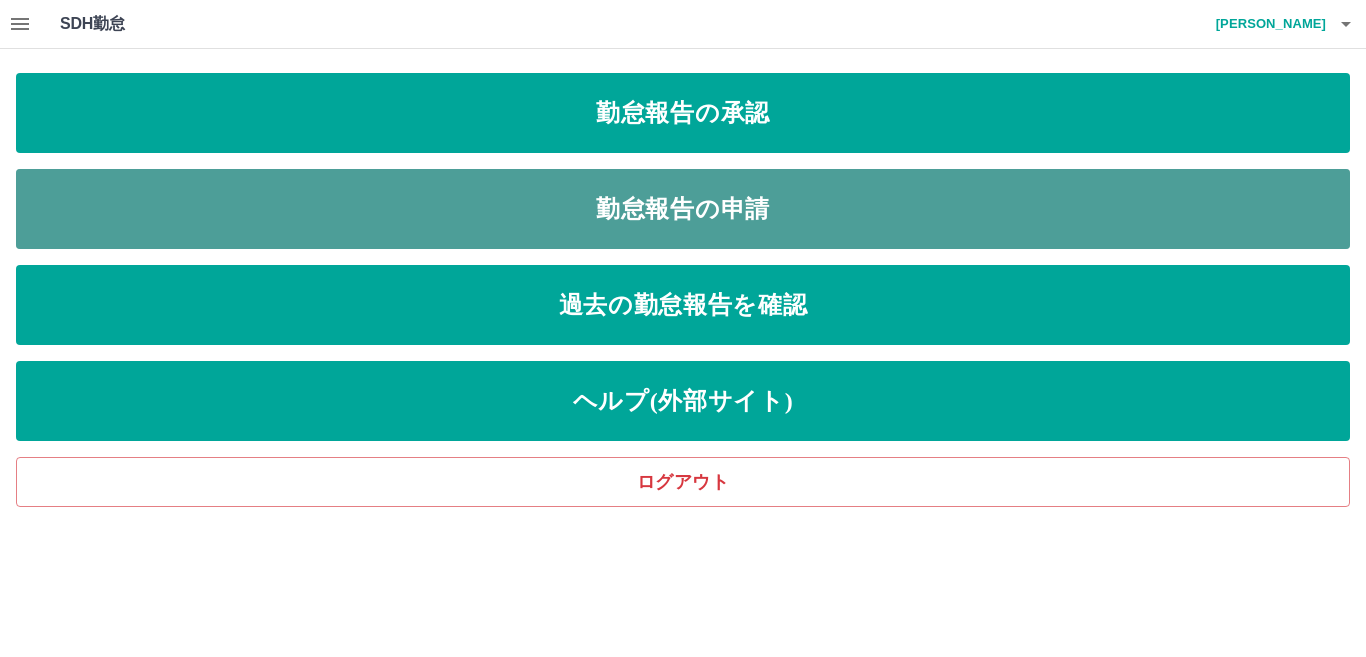click on "勤怠報告の申請" at bounding box center (683, 209) 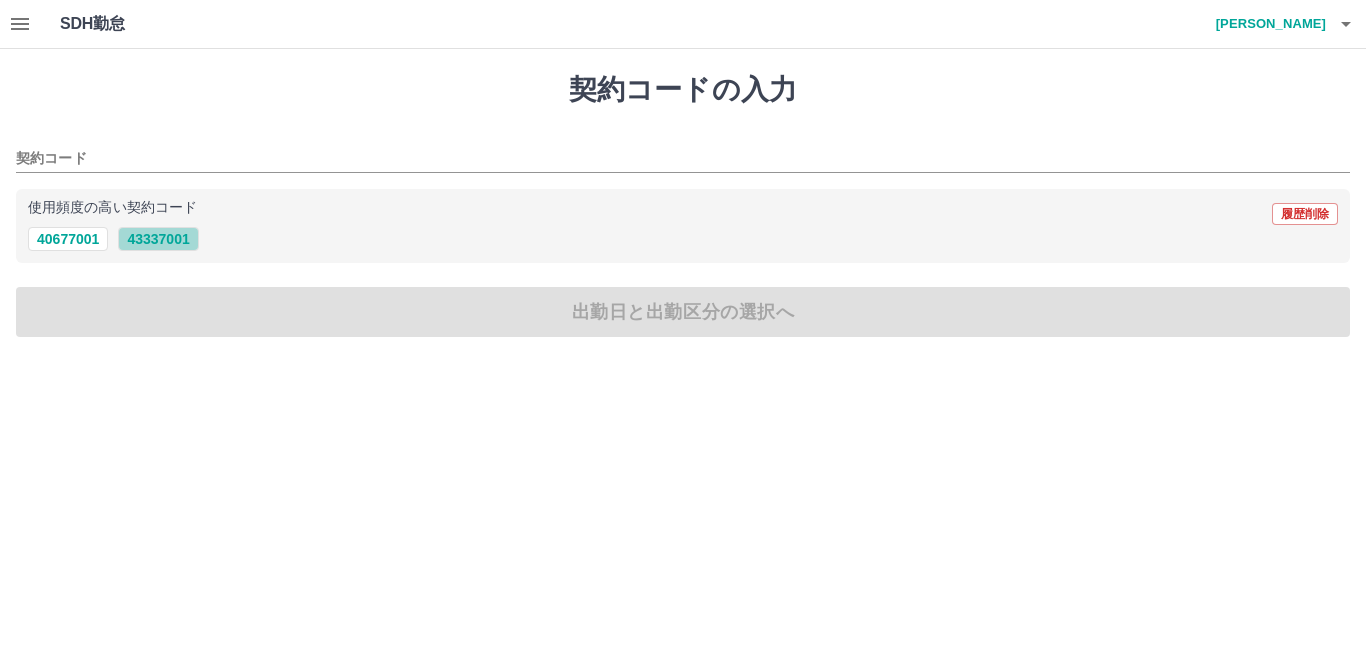 click on "43337001" at bounding box center [158, 239] 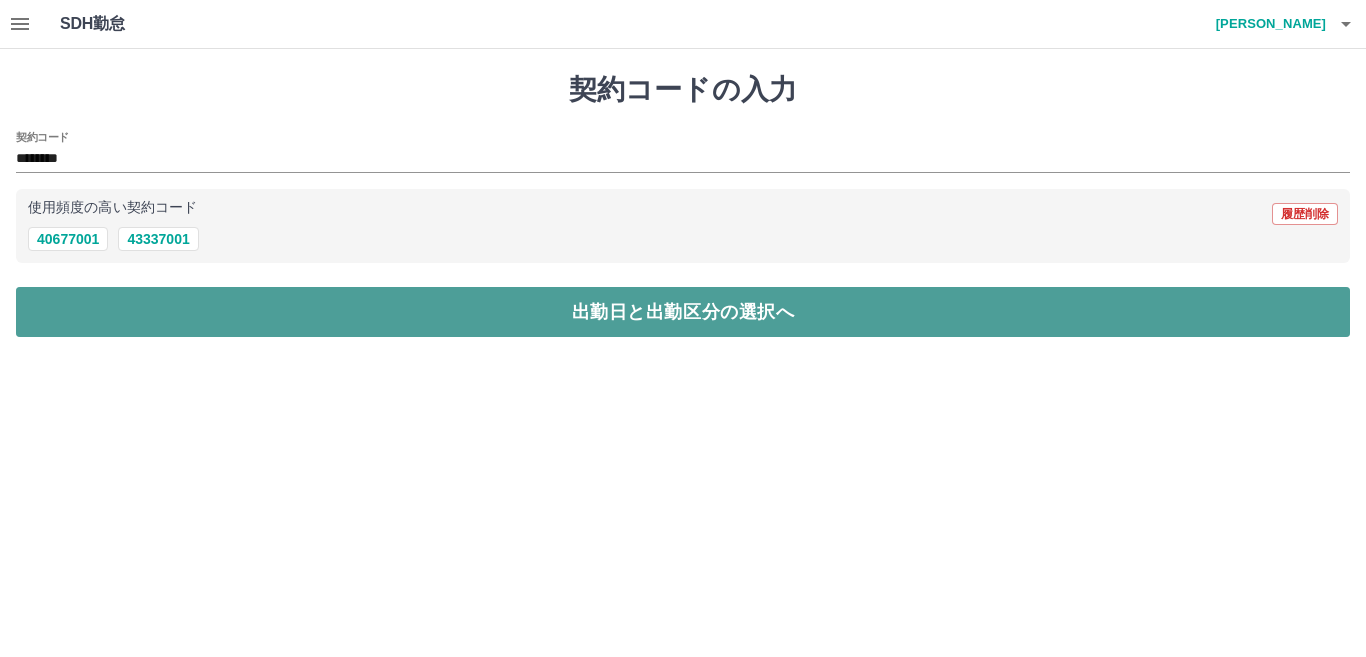 click on "出勤日と出勤区分の選択へ" at bounding box center (683, 312) 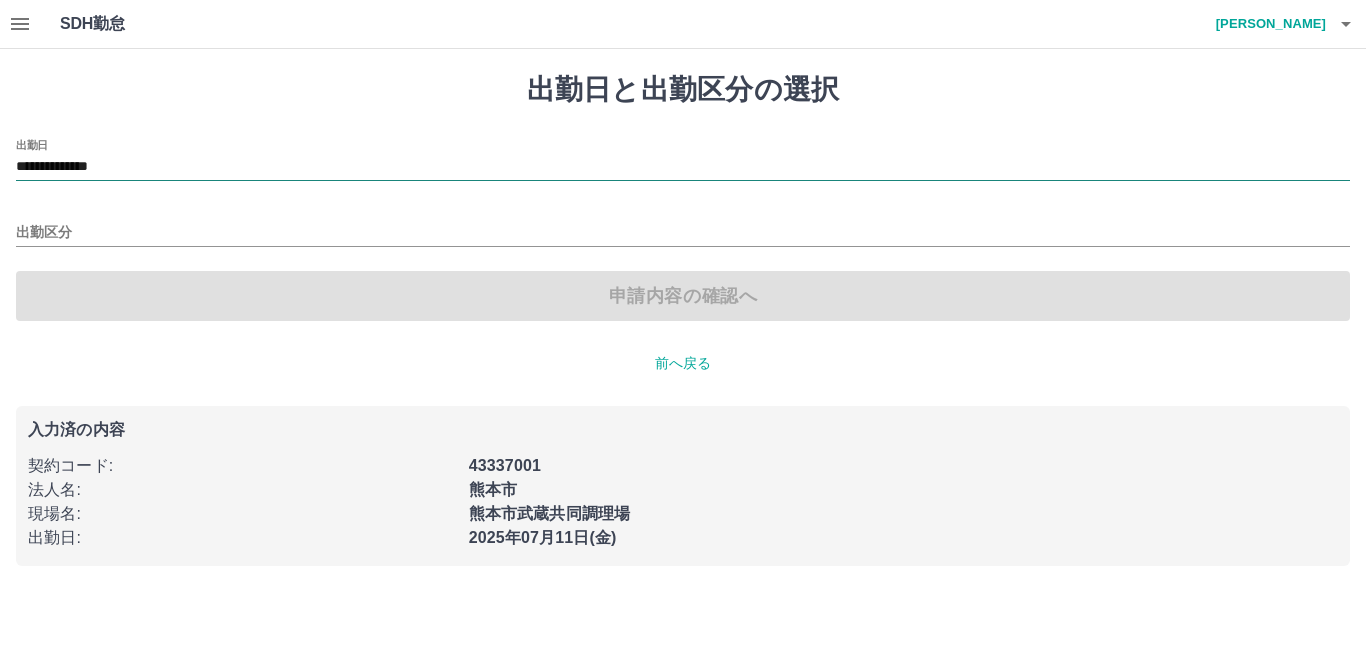 click on "**********" at bounding box center [683, 167] 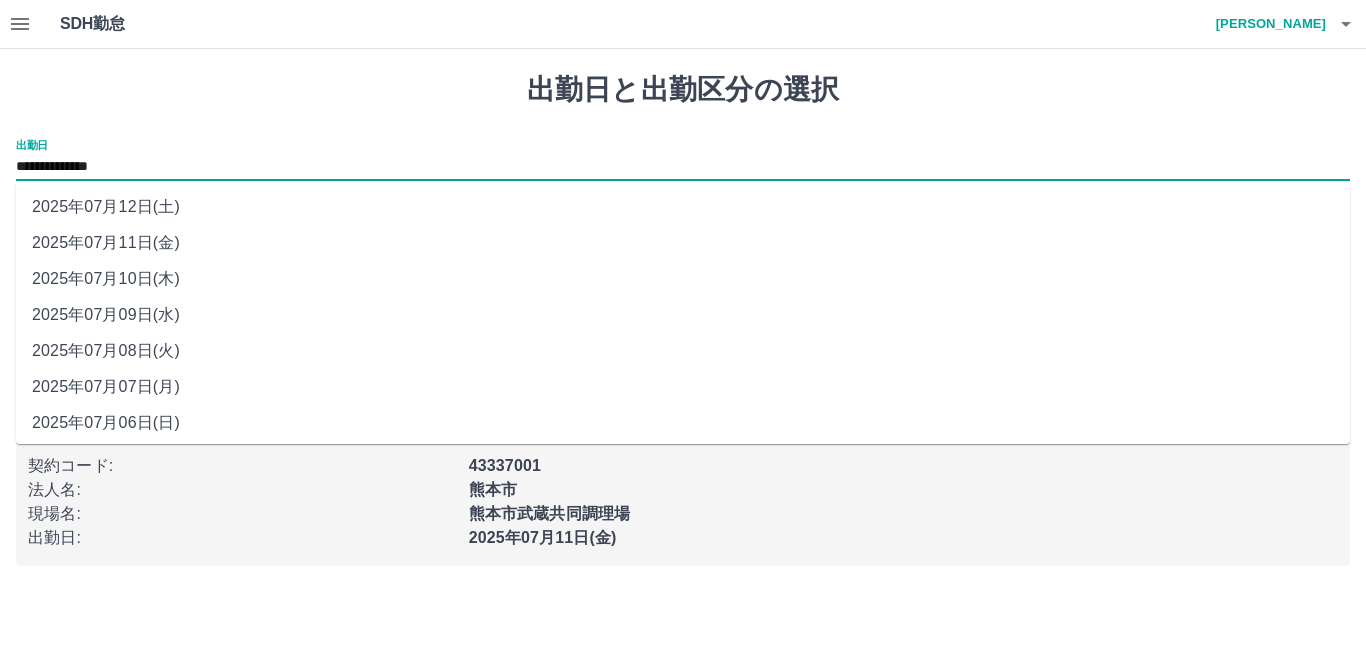 click on "2025年07月12日(土)" at bounding box center [683, 207] 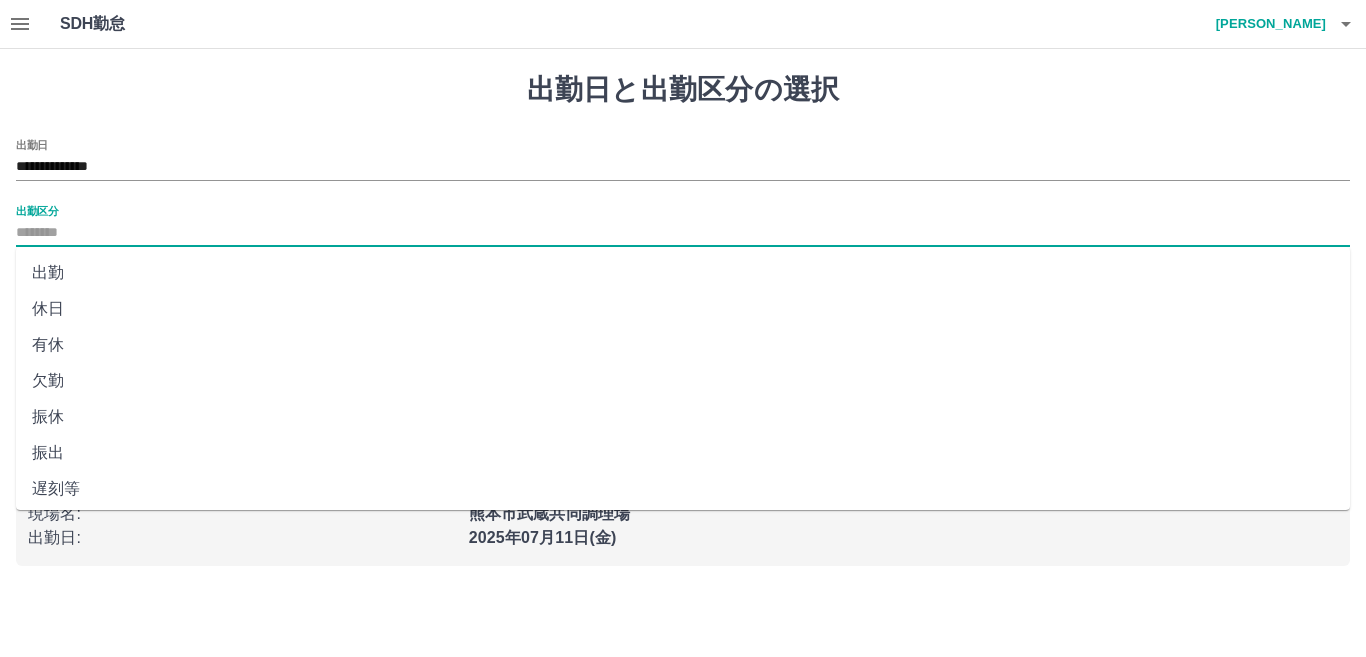 click on "出勤区分" at bounding box center (683, 233) 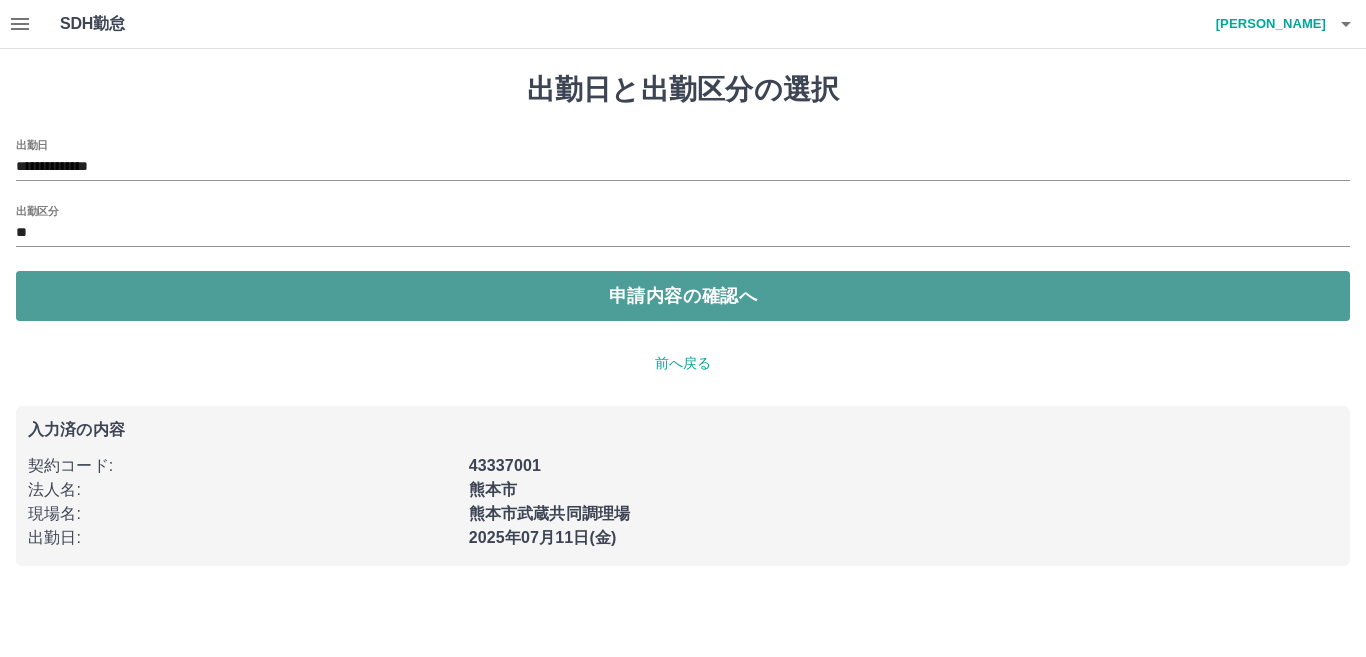 click on "申請内容の確認へ" at bounding box center [683, 296] 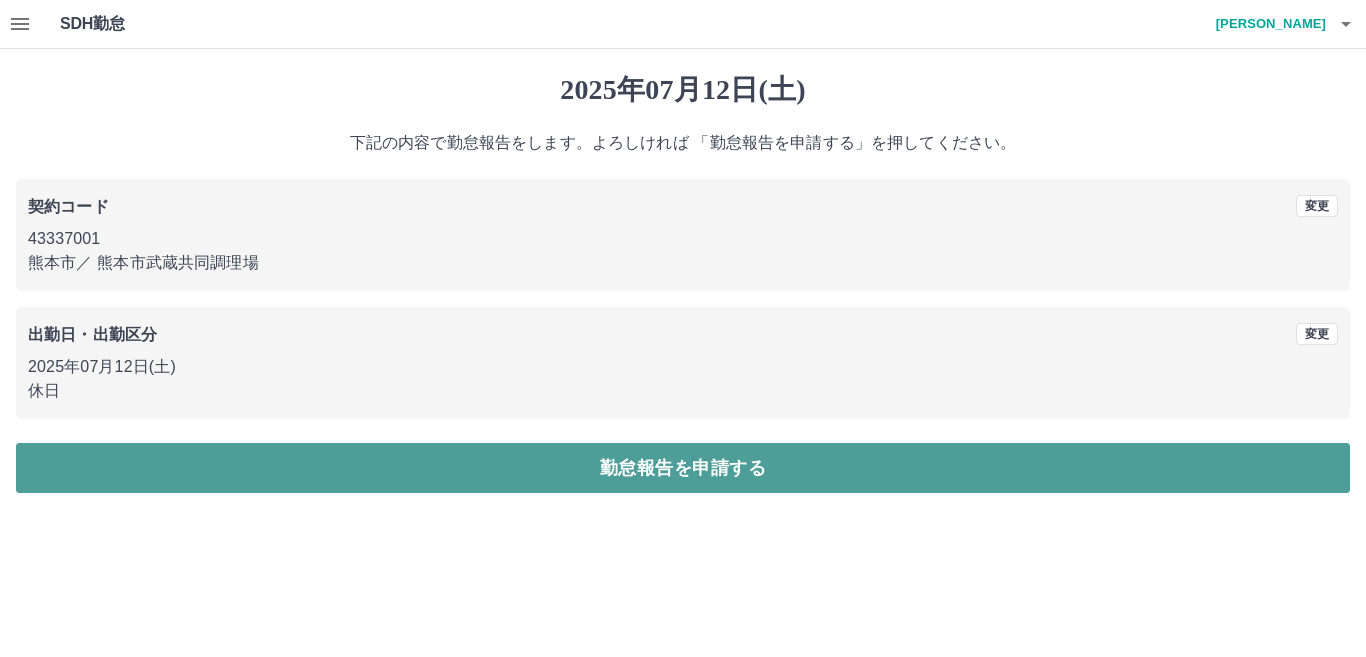 click on "勤怠報告を申請する" at bounding box center [683, 468] 